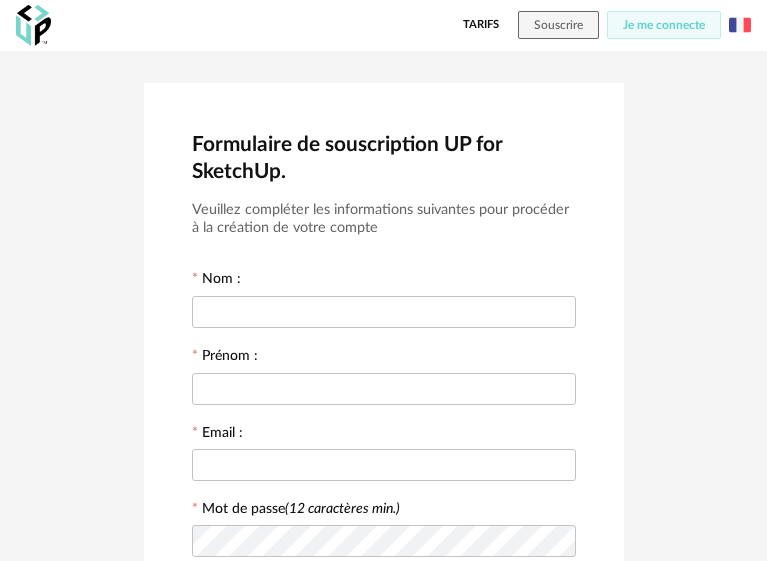 scroll, scrollTop: 400, scrollLeft: 0, axis: vertical 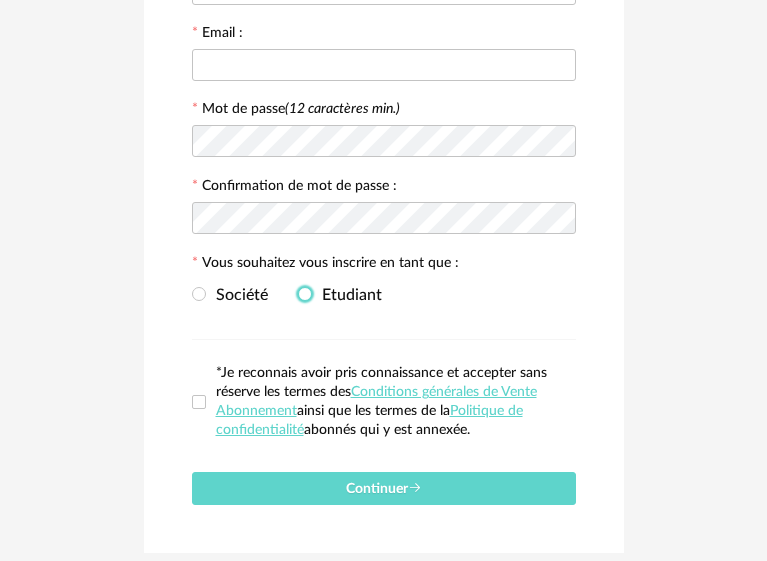 click at bounding box center (305, 294) 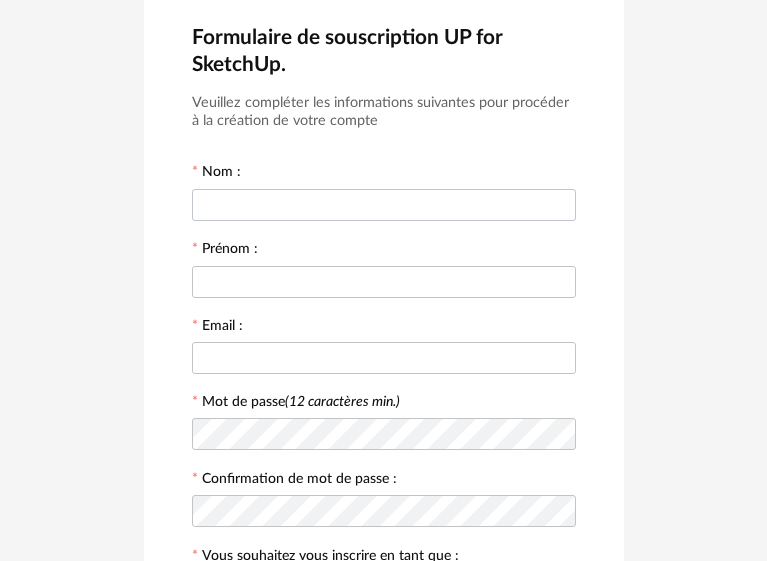 scroll, scrollTop: 100, scrollLeft: 0, axis: vertical 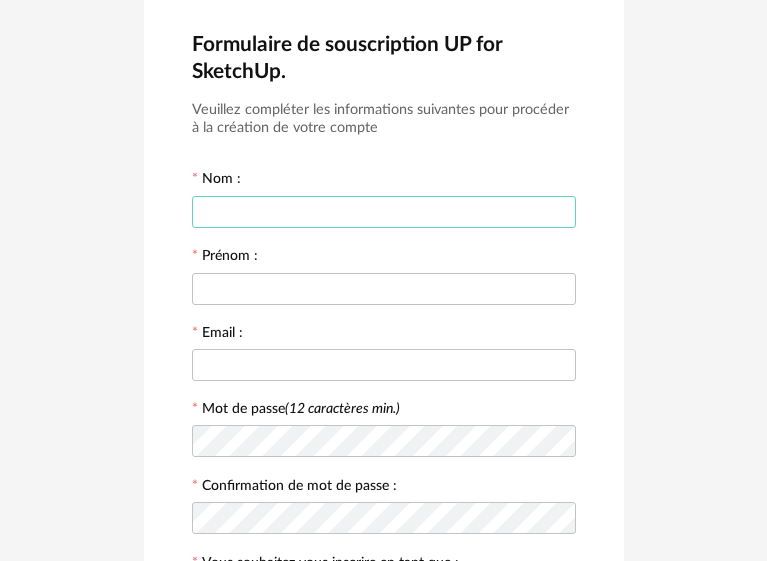 click at bounding box center (384, 212) 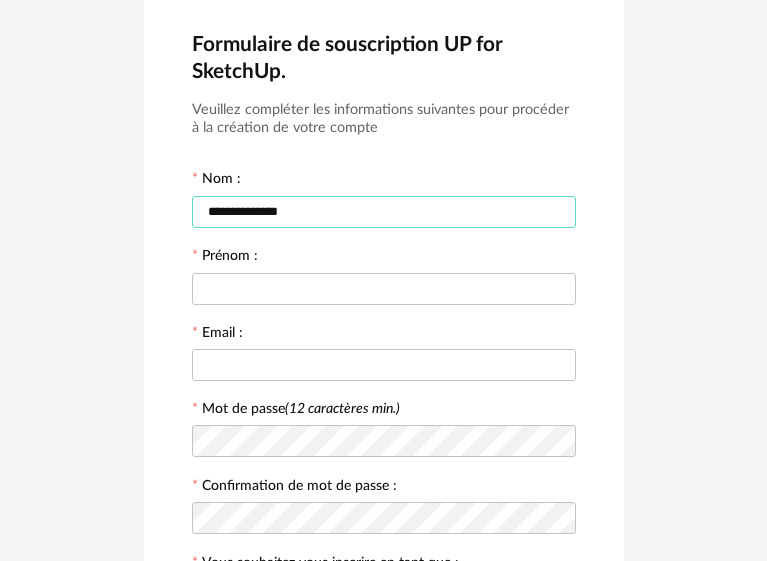 type on "**********" 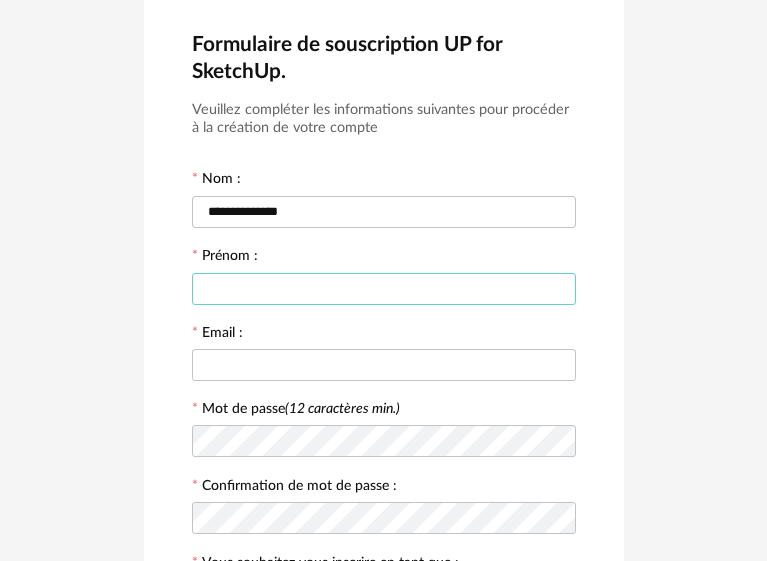 click at bounding box center [384, 289] 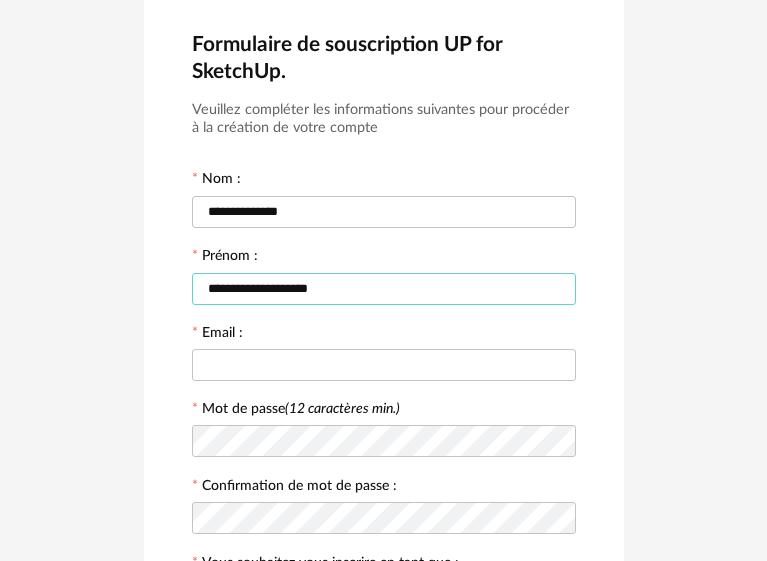 type on "**********" 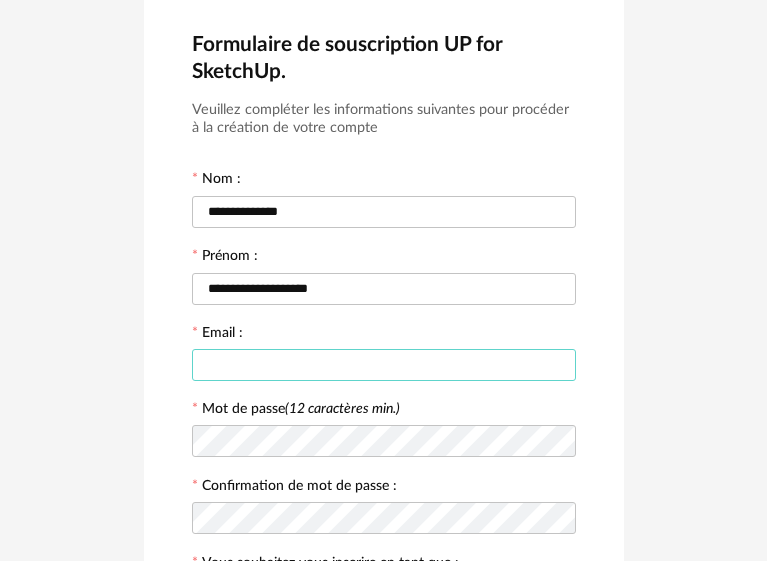 click at bounding box center (384, 365) 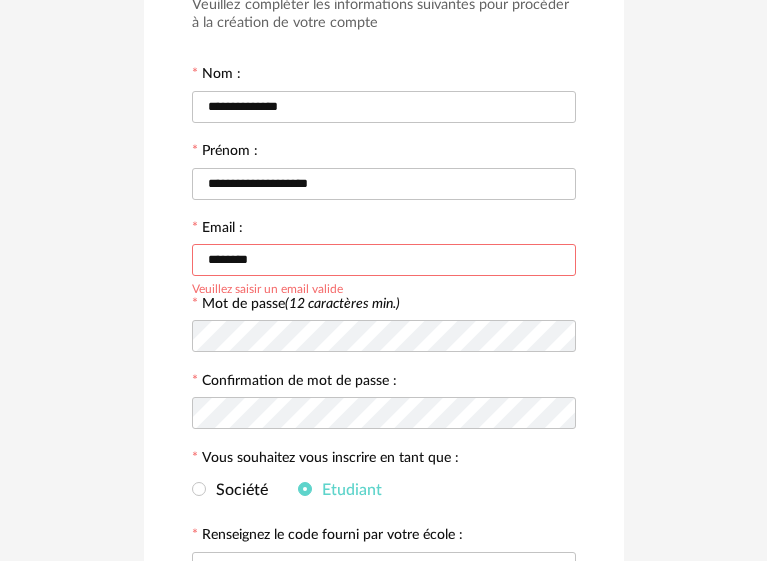 scroll, scrollTop: 204, scrollLeft: 0, axis: vertical 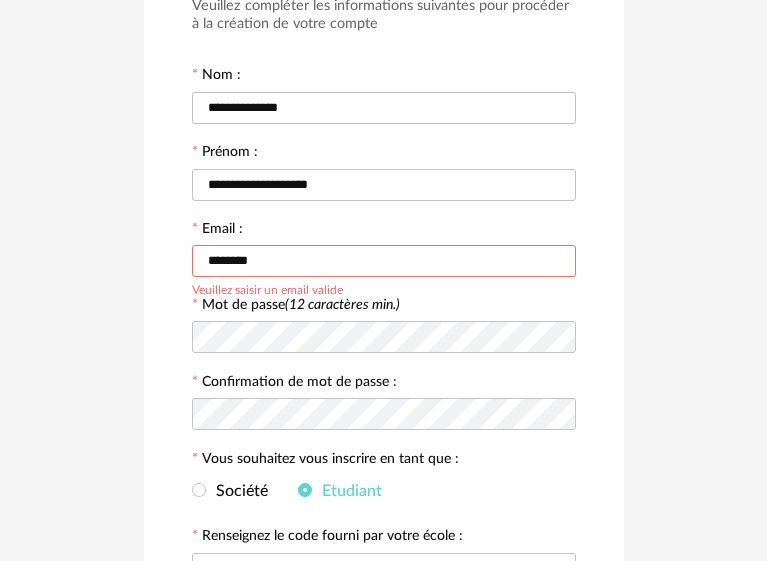 click on "********" at bounding box center (384, 261) 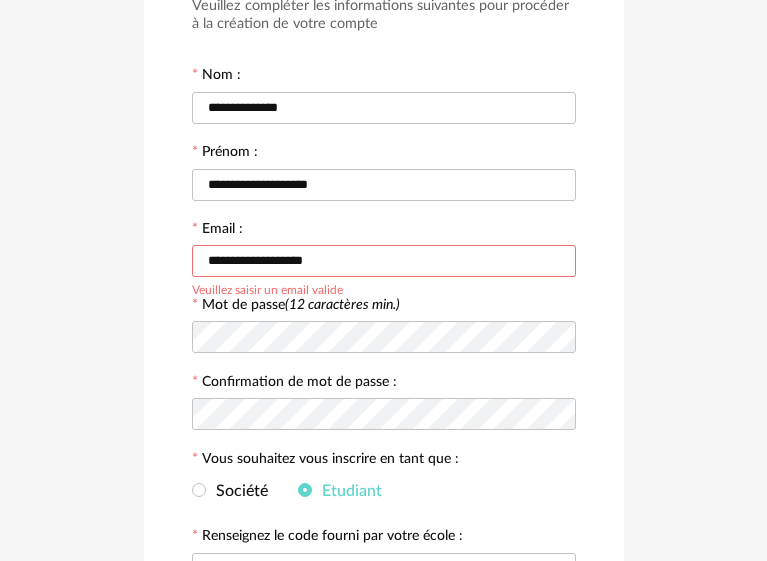 type on "**********" 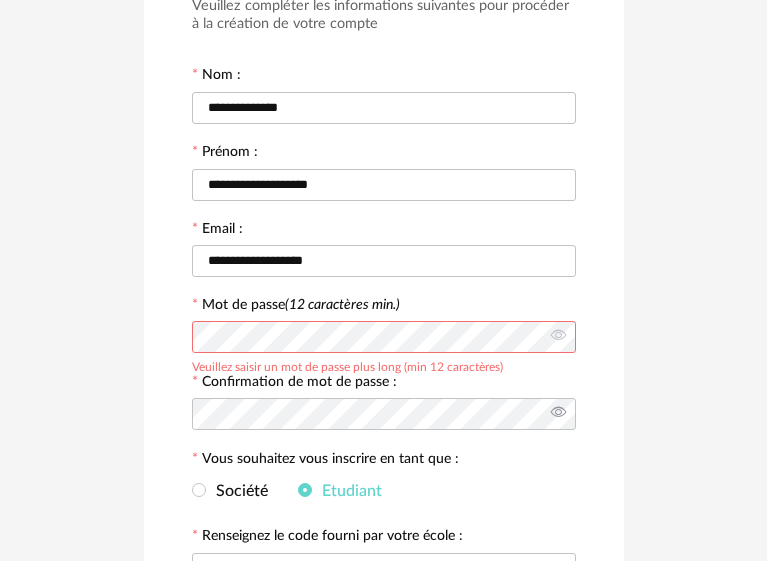 click at bounding box center (558, 414) 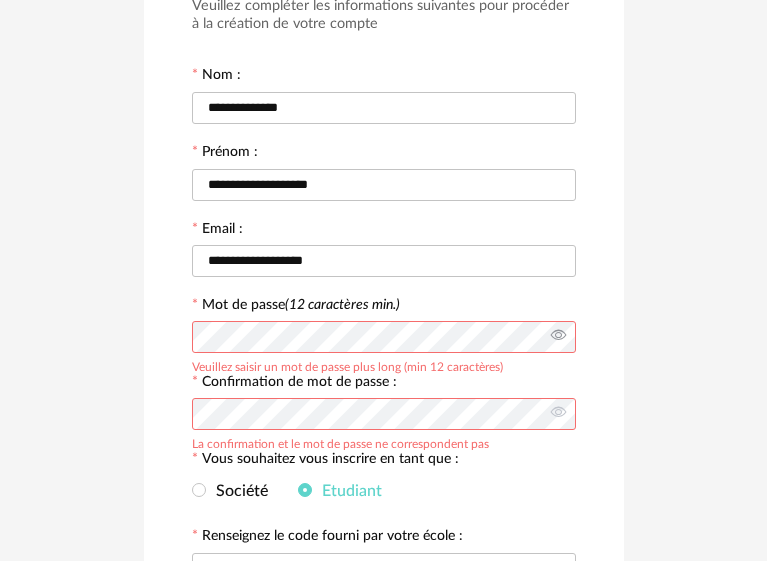 click at bounding box center (558, 337) 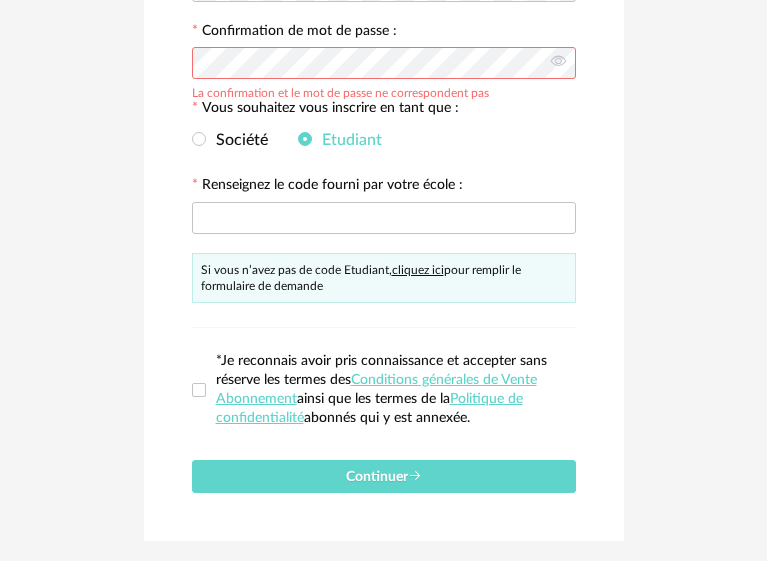 scroll, scrollTop: 604, scrollLeft: 0, axis: vertical 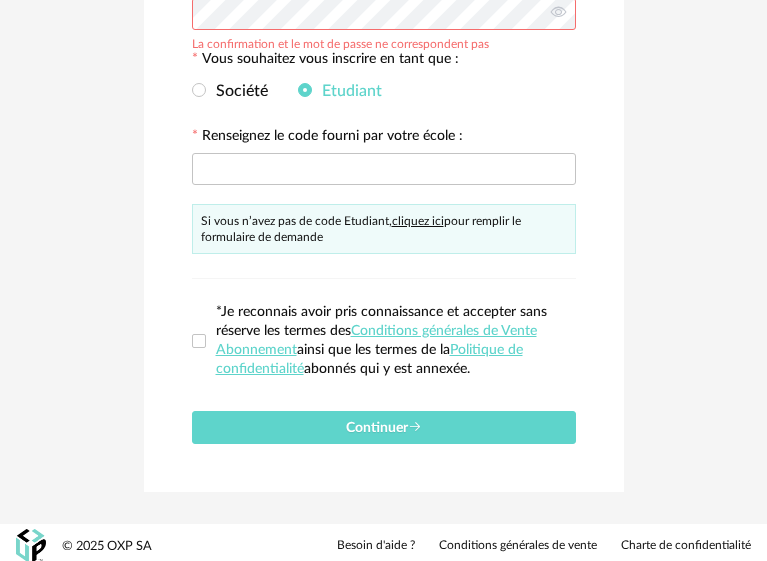 click on "cliquez ici" at bounding box center [418, 221] 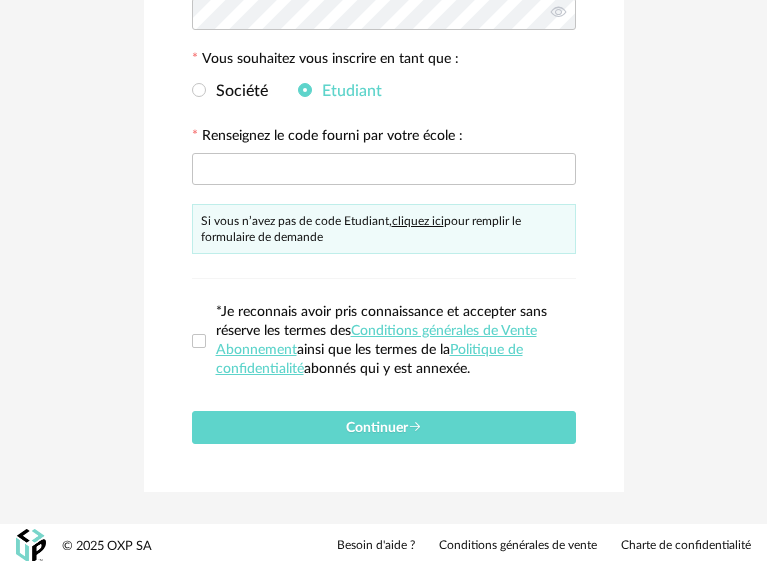 click on "Formulaire de souscription UP for SketchUp.   Veuillez compléter les informations suivantes pour procéder à la création de votre compte   Nom : [LAST_NAME]   Prénom : [FIRST_NAME]   Email : [EMAIL]   Mot de passe  (12 caractères min.)     Confirmation de mot de passe :   Vous souhaitez vous inscrire en tant que : Société   Etudiant   Renseignez le code fourni par votre école :   Si vous n’avez pas de code Etudiant,  cliquez ici  pour remplir le formulaire de demande     *Je reconnais avoir pris connaissance et accepter sans réserve les termes des  Conditions générales de Vente Abonnement  ainsi que les termes de la  Politique de confidentialité  abonnés qui y est annexée.
Continuer" at bounding box center (383, -15) 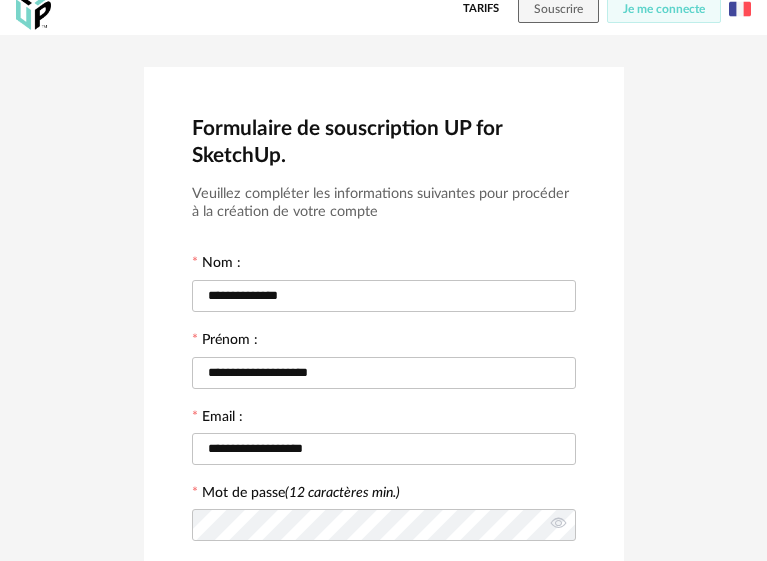 scroll, scrollTop: 4, scrollLeft: 0, axis: vertical 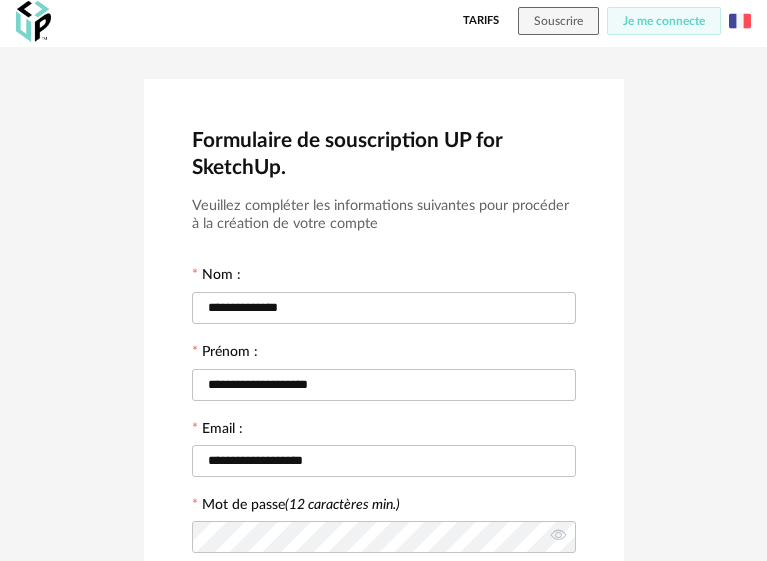 click on "Formulaire de souscription UP for SketchUp.   Veuillez compléter les informations suivantes pour procéder à la création de votre compte   Nom : [LAST_NAME]   Prénom : [FIRST_NAME]   Email : [EMAIL]   Mot de passe  (12 caractères min.)     Confirmation de mot de passe :   Vous souhaitez vous inscrire en tant que : Société   Etudiant   Renseignez le code fourni par votre école :   Si vous n’avez pas de code Etudiant,  cliquez ici  pour remplir le formulaire de demande     *Je reconnais avoir pris connaissance et accepter sans réserve les termes des  Conditions générales de Vente Abonnement  ainsi que les termes de la  Politique de confidentialité  abonnés qui y est annexée.
Continuer" at bounding box center [383, 585] 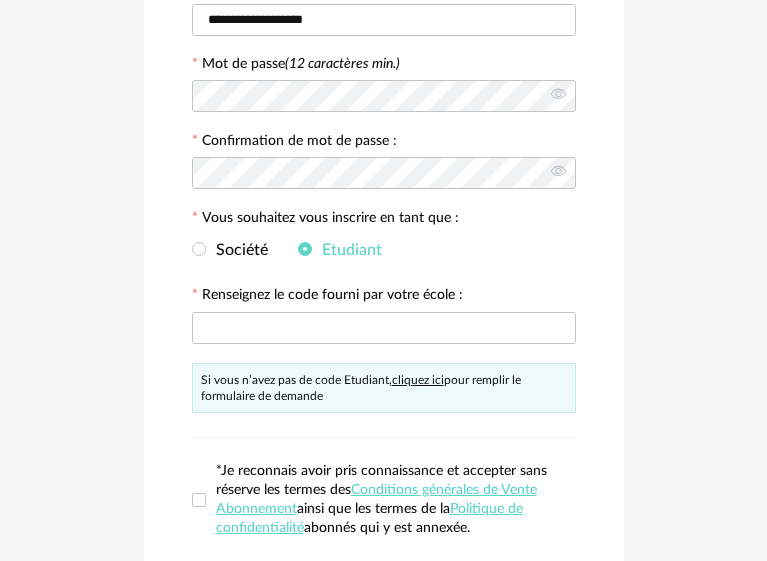 scroll, scrollTop: 604, scrollLeft: 0, axis: vertical 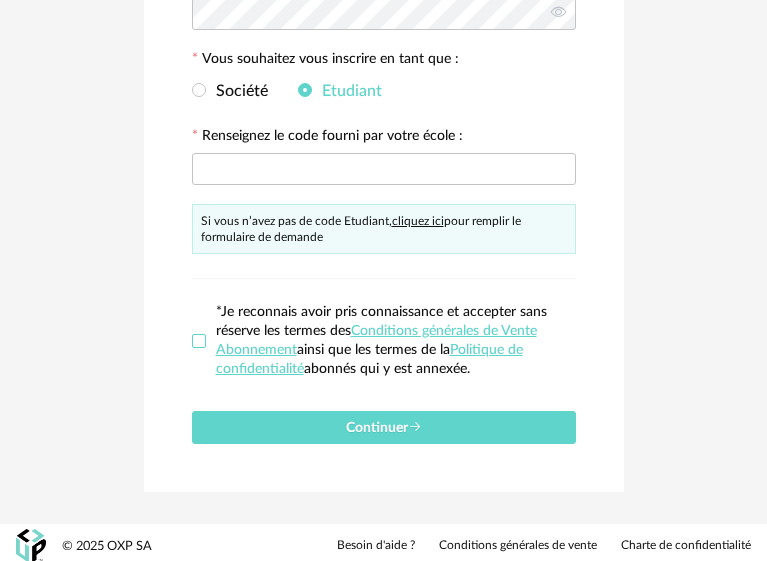 click at bounding box center [199, 341] 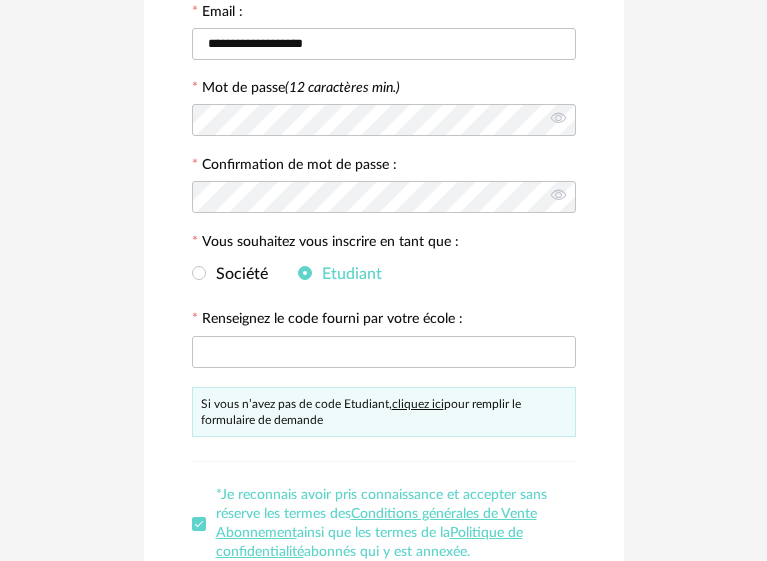 scroll, scrollTop: 404, scrollLeft: 0, axis: vertical 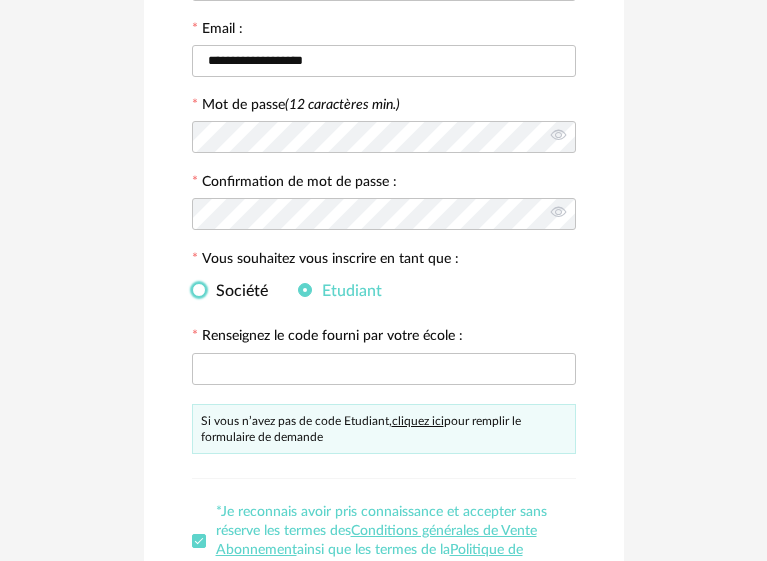 click at bounding box center [199, 290] 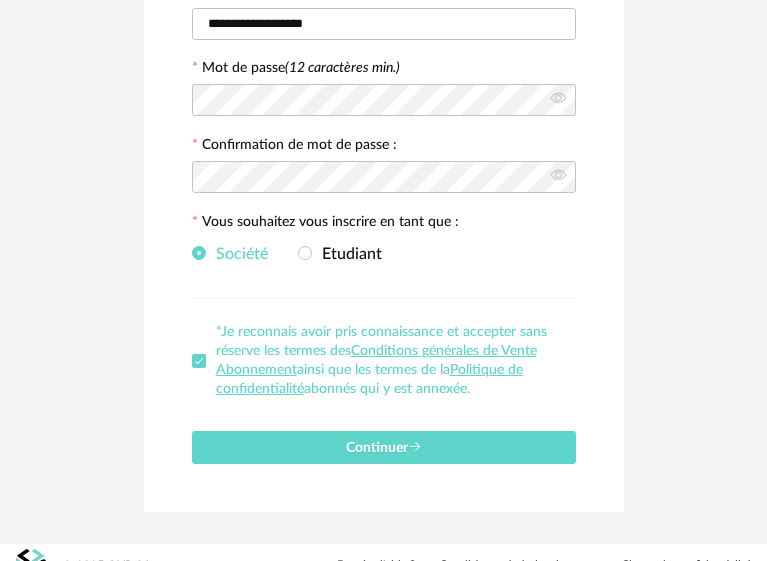 scroll, scrollTop: 462, scrollLeft: 0, axis: vertical 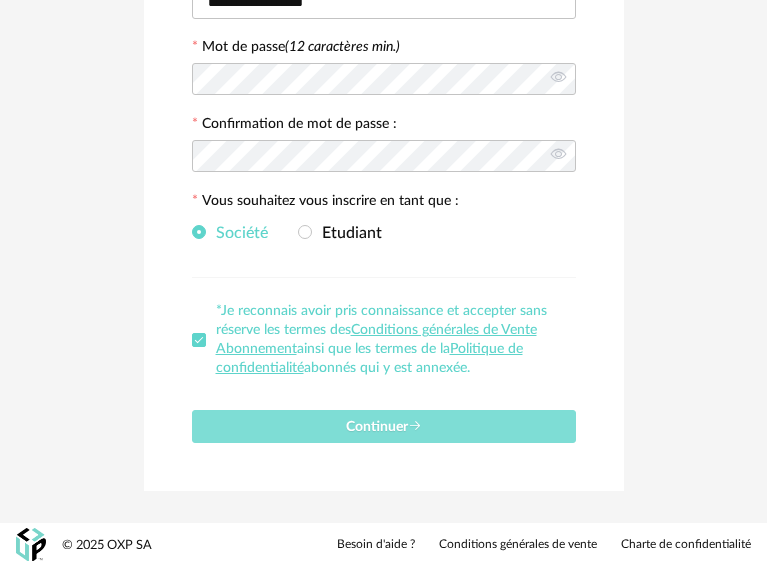 click on "Continuer" at bounding box center (384, 427) 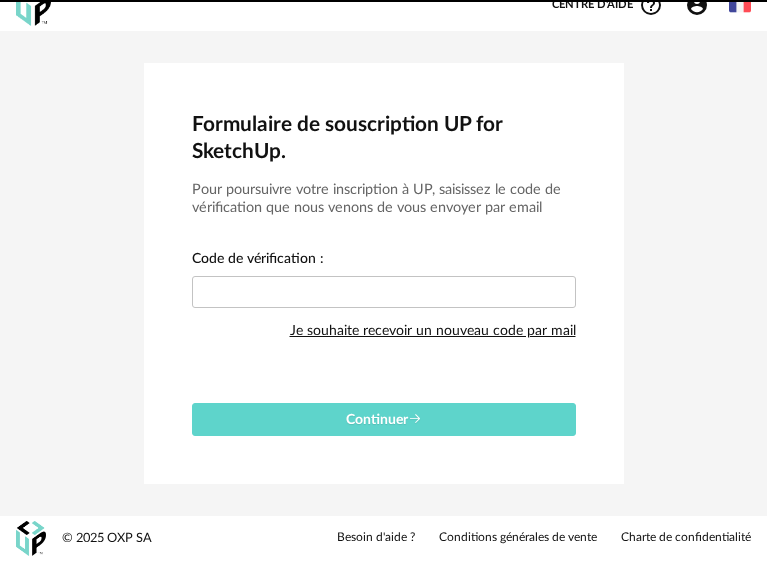 scroll, scrollTop: 17, scrollLeft: 0, axis: vertical 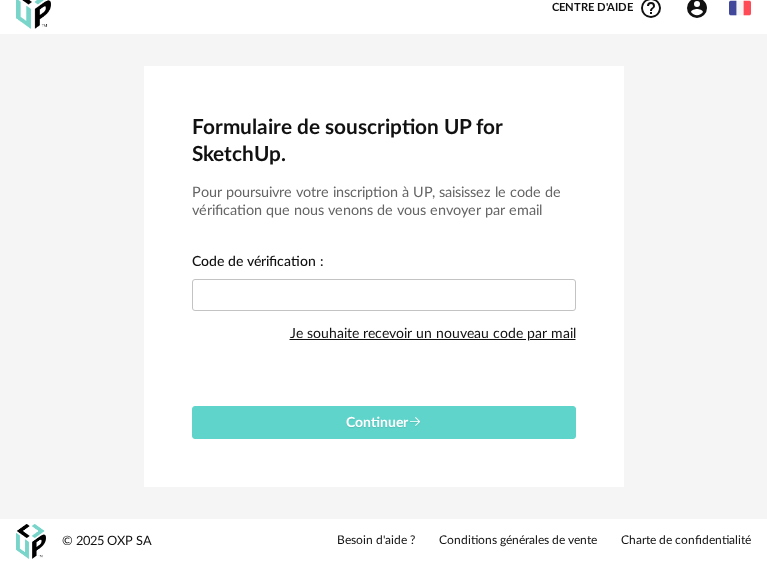 click on "Formulaire de souscription UP for SketchUp.     Pour poursuivre votre inscription à UP, saisissez le code de vérification que nous venons de vous envoyer par email   Code de vérification :
Je souhaite recevoir un nouveau code par mail
Continuer" at bounding box center (383, 276) 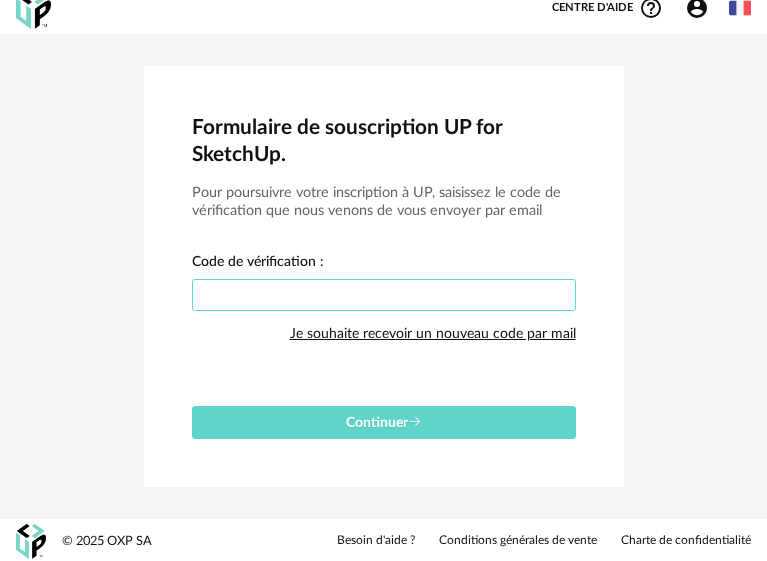 click at bounding box center [384, 295] 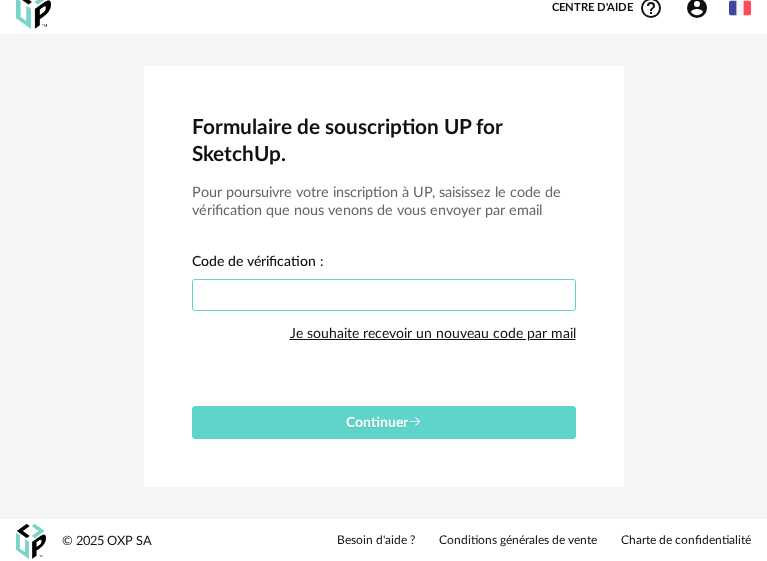 paste on "****" 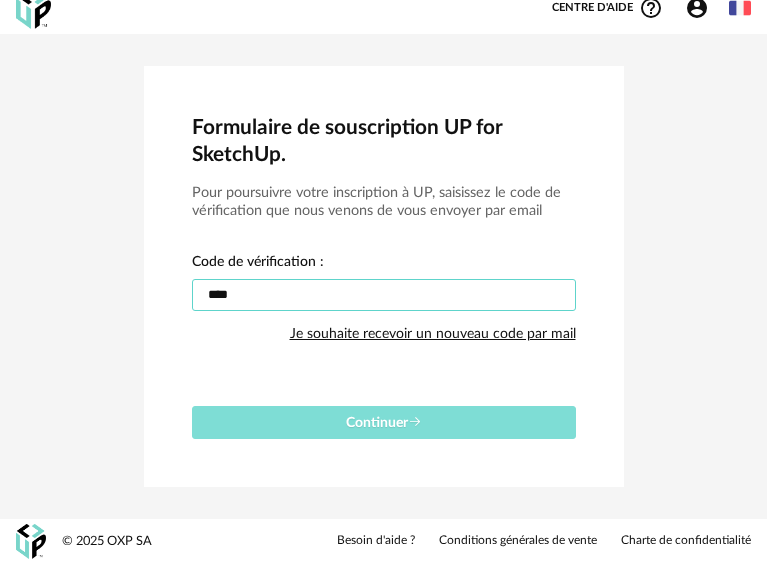 type on "****" 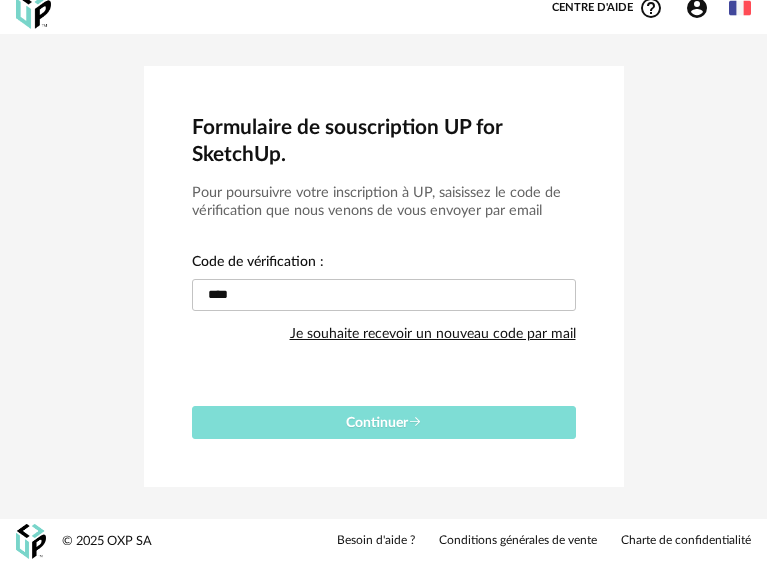 click on "Continuer" at bounding box center (384, 423) 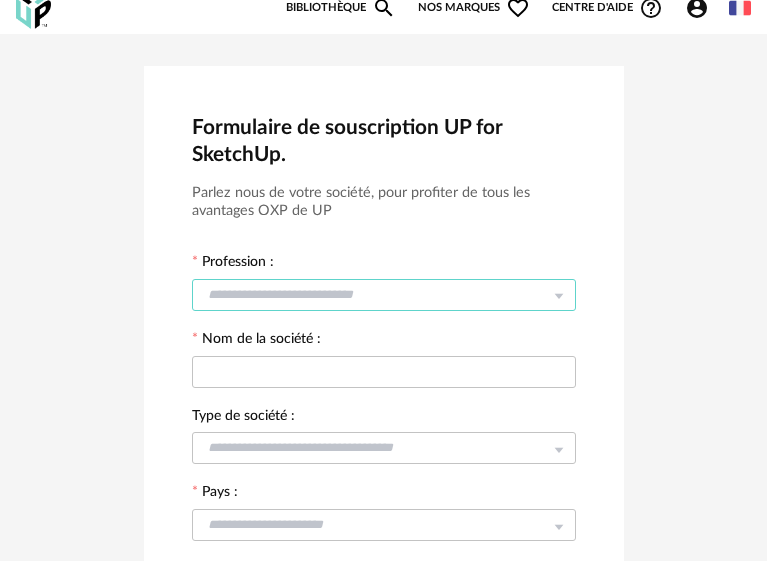 click at bounding box center (384, 295) 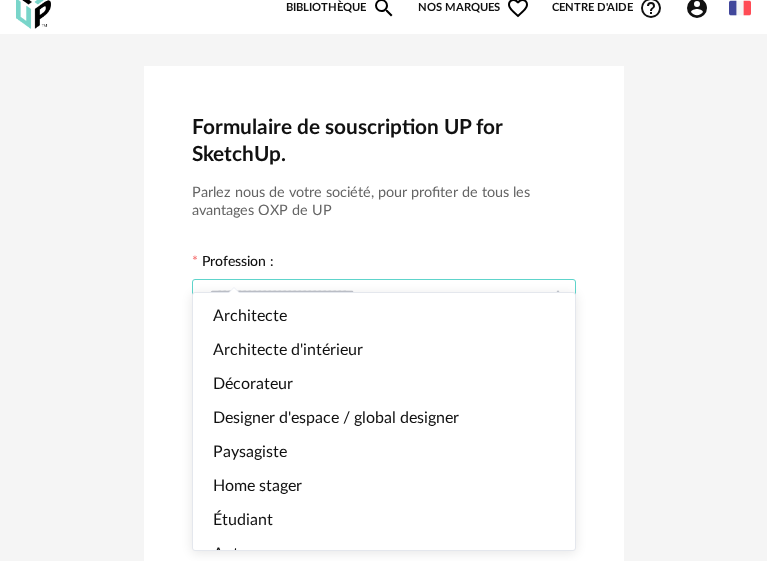 click at bounding box center (558, 294) 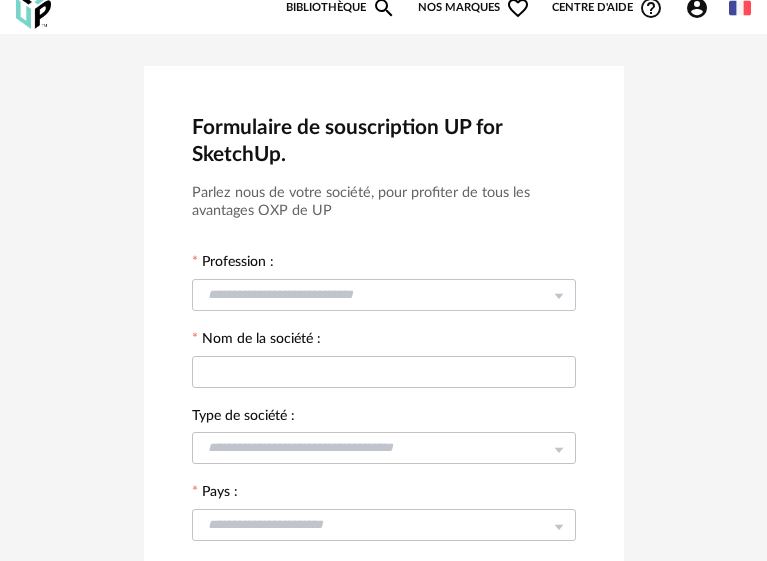 click at bounding box center [558, 294] 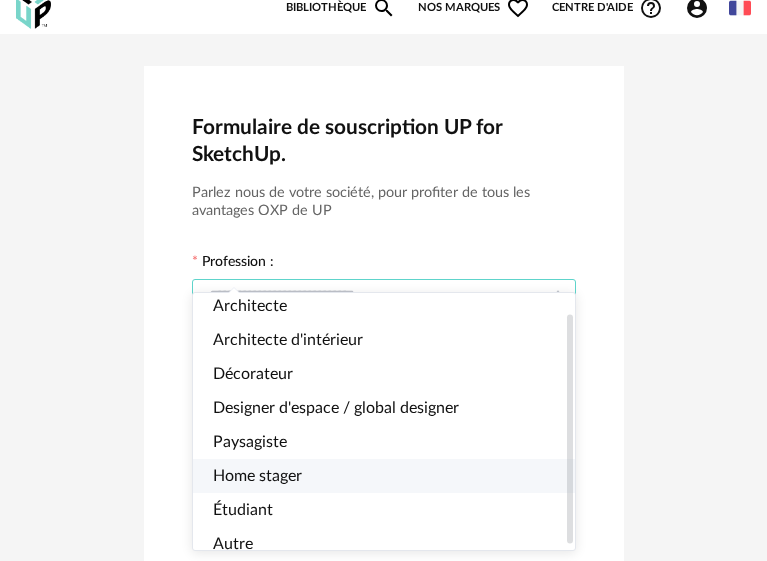 scroll, scrollTop: 27, scrollLeft: 0, axis: vertical 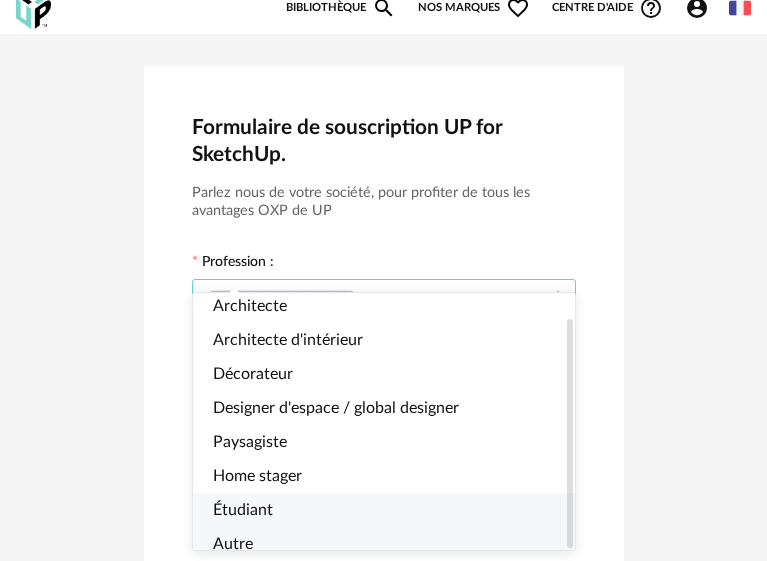 drag, startPoint x: 365, startPoint y: 494, endPoint x: 369, endPoint y: 479, distance: 15.524175 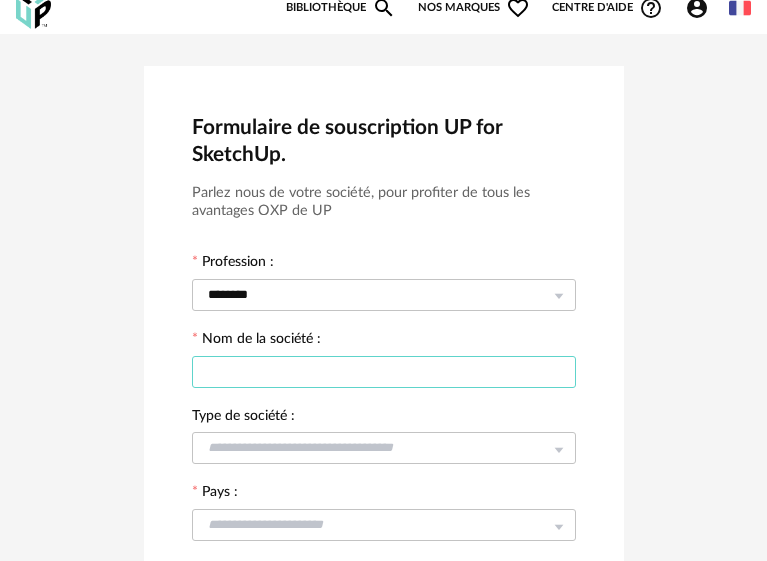 click at bounding box center (384, 372) 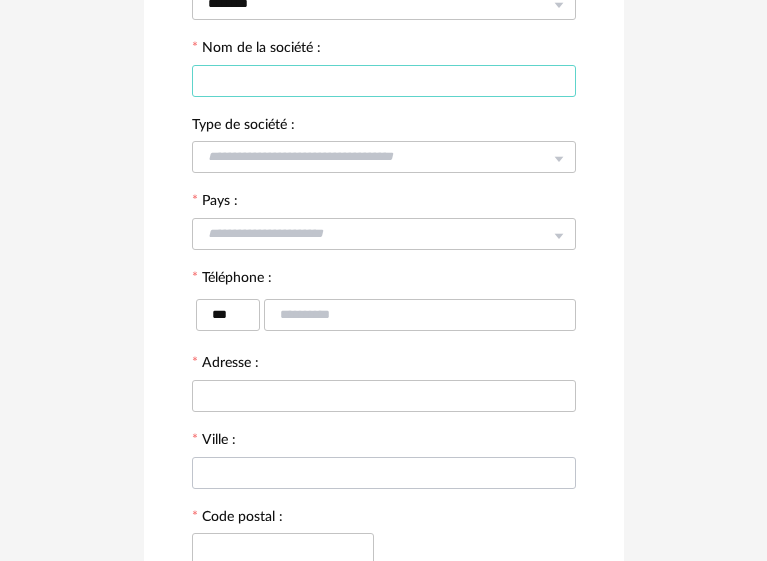 scroll, scrollTop: 273, scrollLeft: 0, axis: vertical 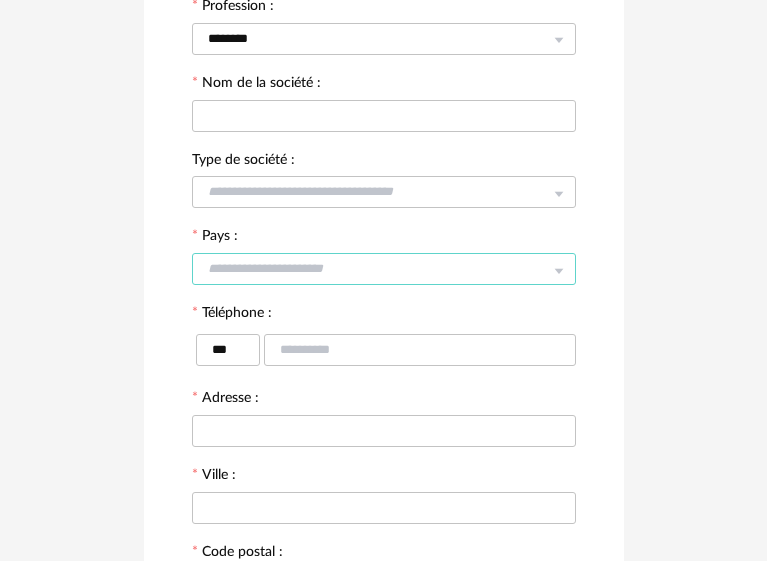 click at bounding box center [384, 269] 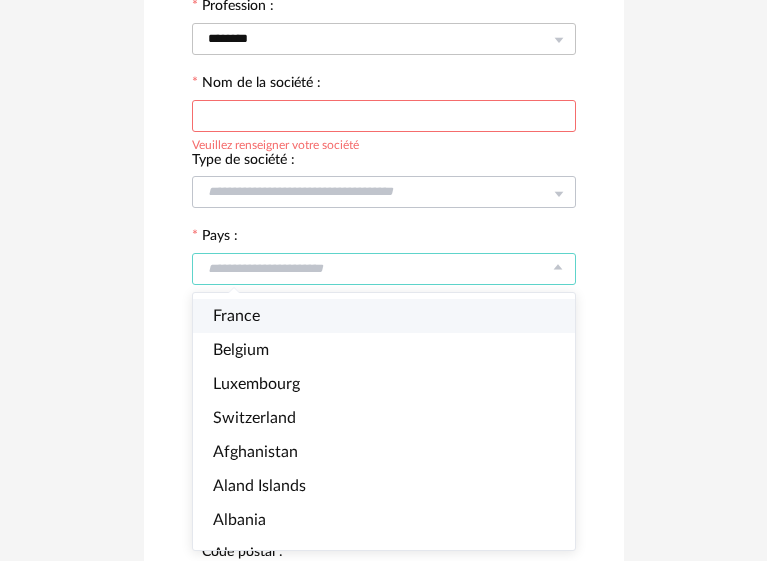 click at bounding box center (558, 192) 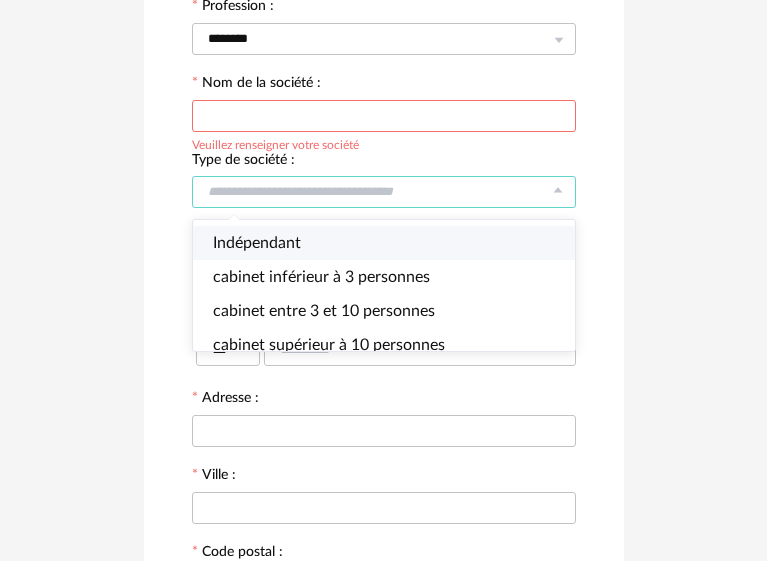 click on "Indépendant" at bounding box center [392, 243] 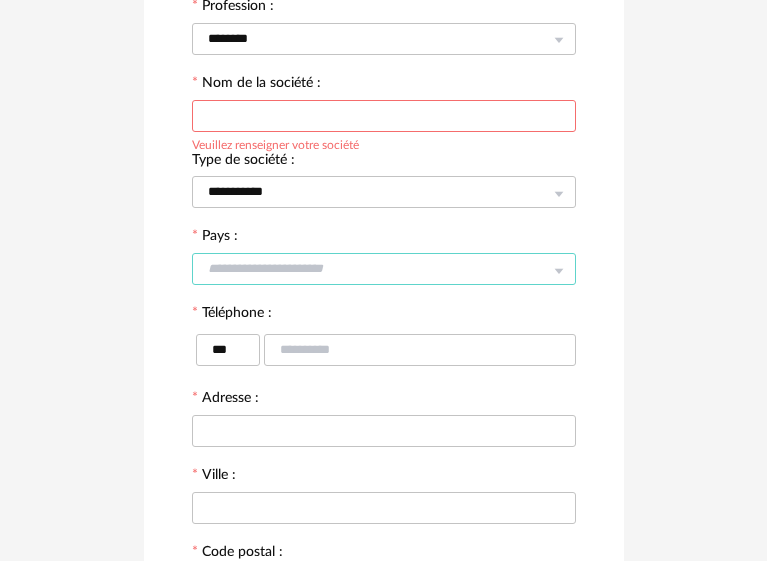 click at bounding box center [384, 269] 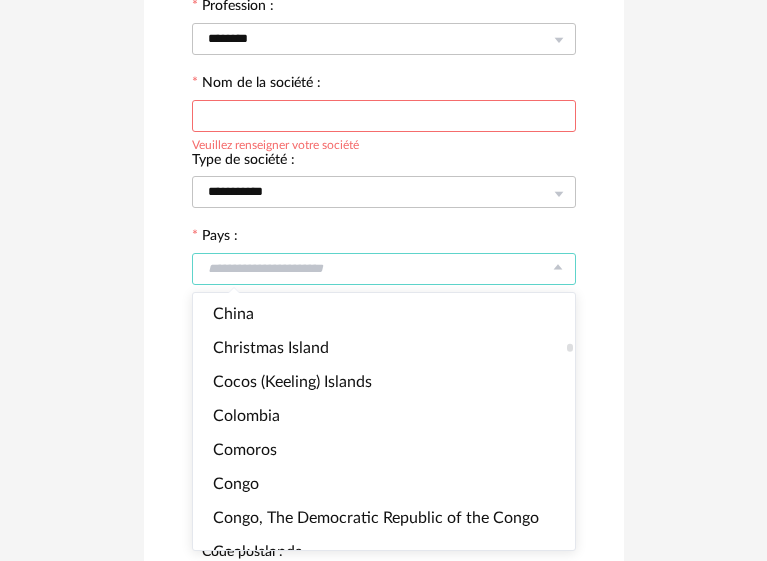 scroll, scrollTop: 1600, scrollLeft: 0, axis: vertical 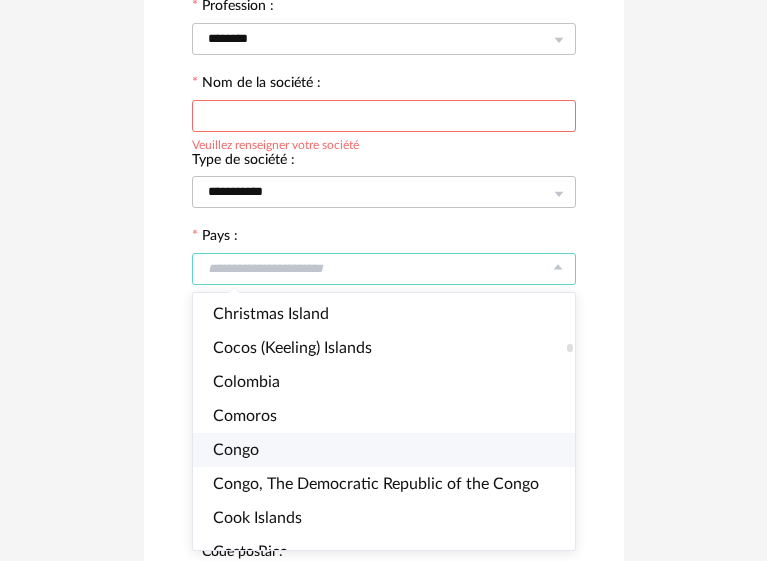 click on "Congo" at bounding box center (392, 450) 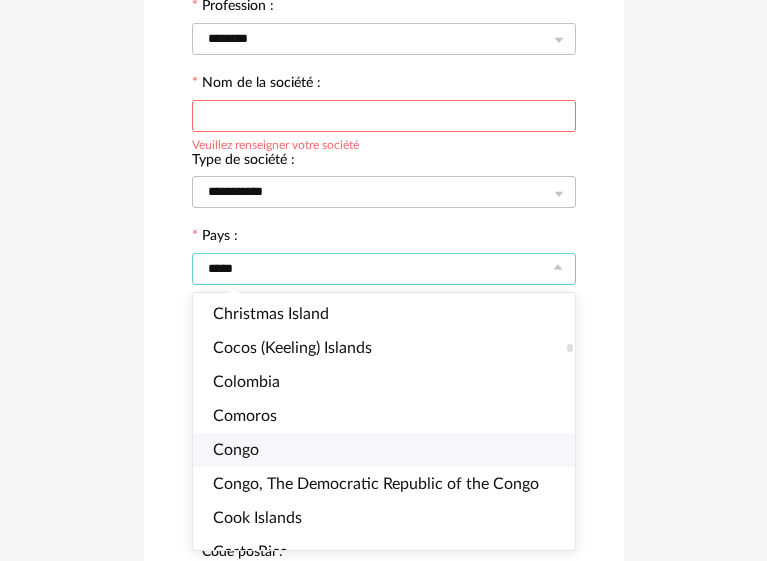 type on "****" 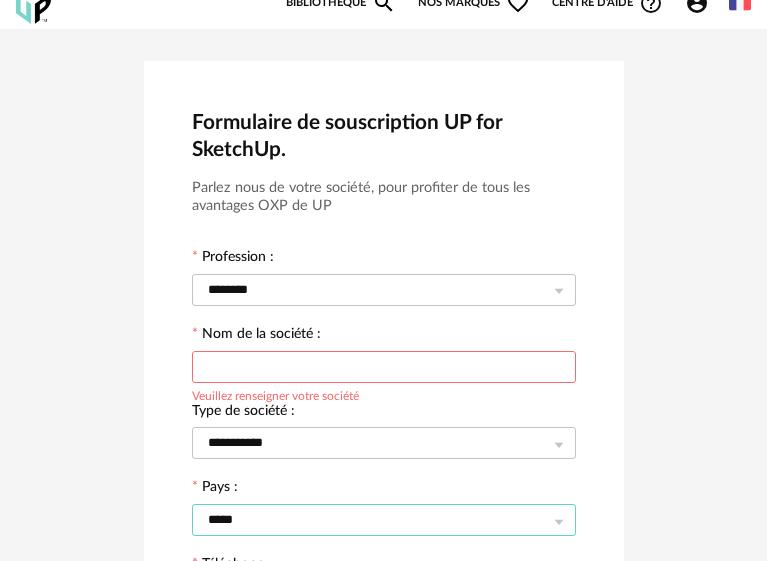 scroll, scrollTop: 0, scrollLeft: 0, axis: both 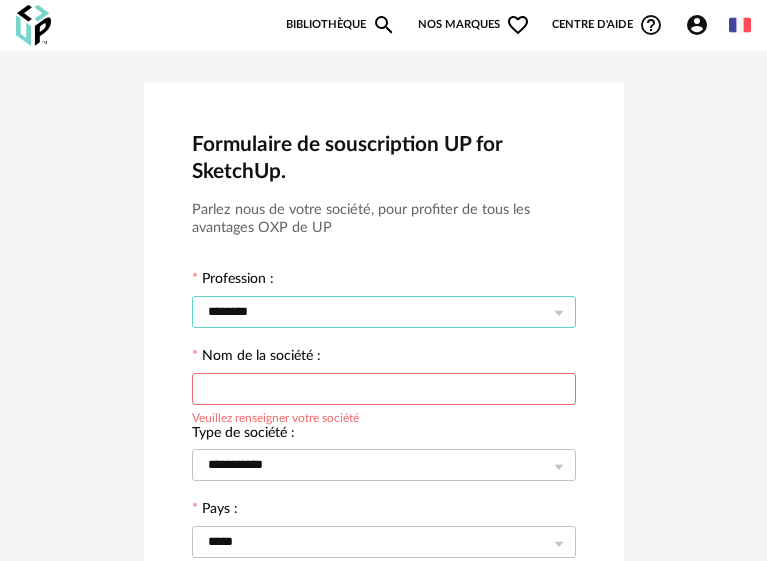 click on "********" at bounding box center (384, 312) 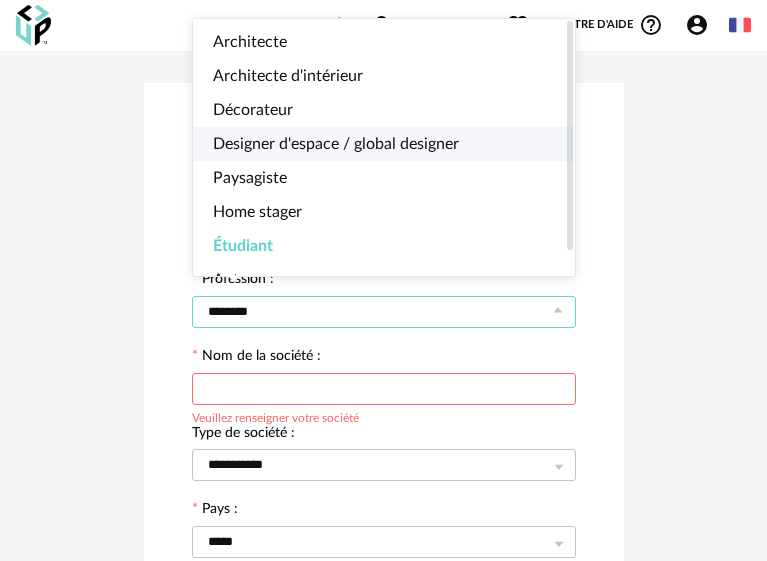 click on "Designer d'espace / global designer" at bounding box center (336, 144) 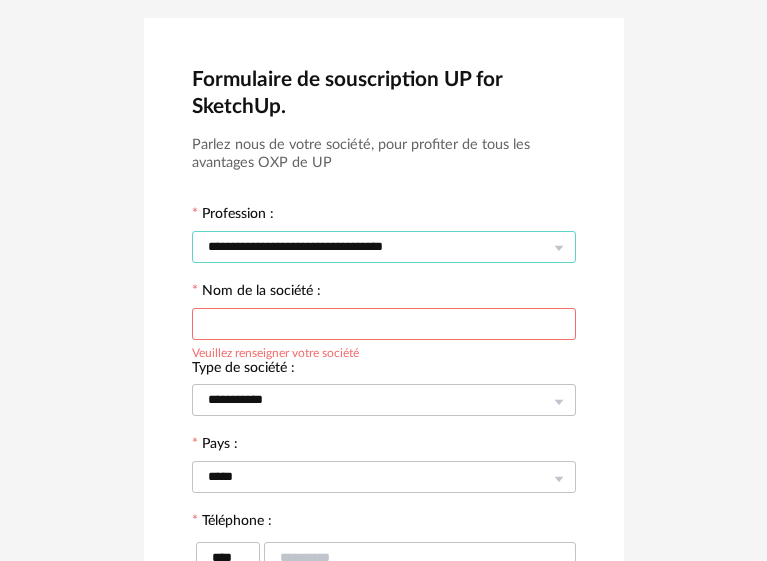 scroll, scrollTop: 200, scrollLeft: 0, axis: vertical 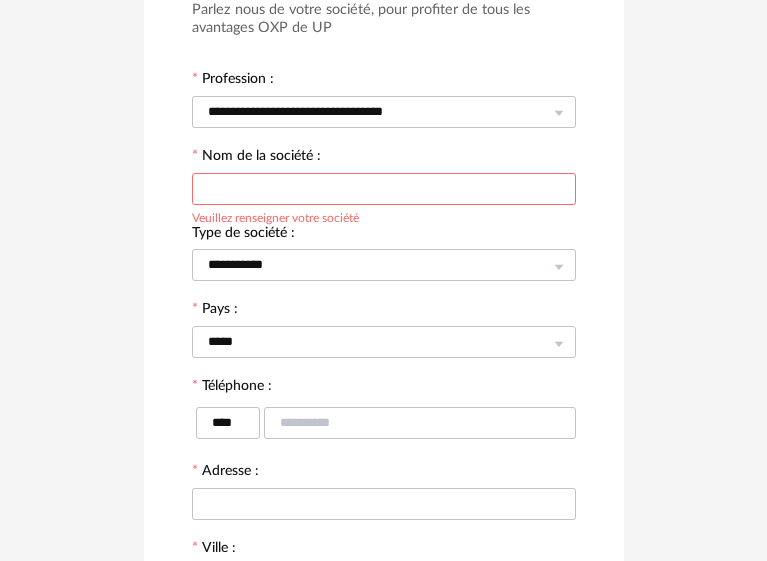 click at bounding box center [384, 189] 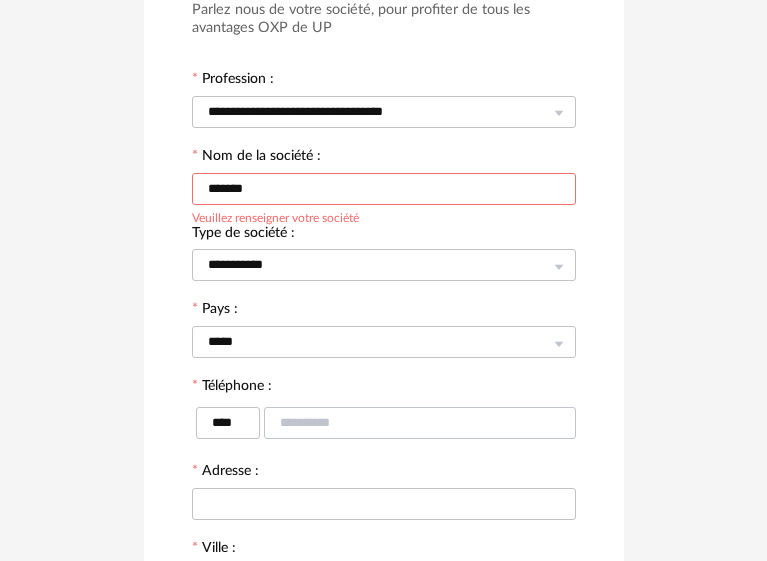 type on "*******" 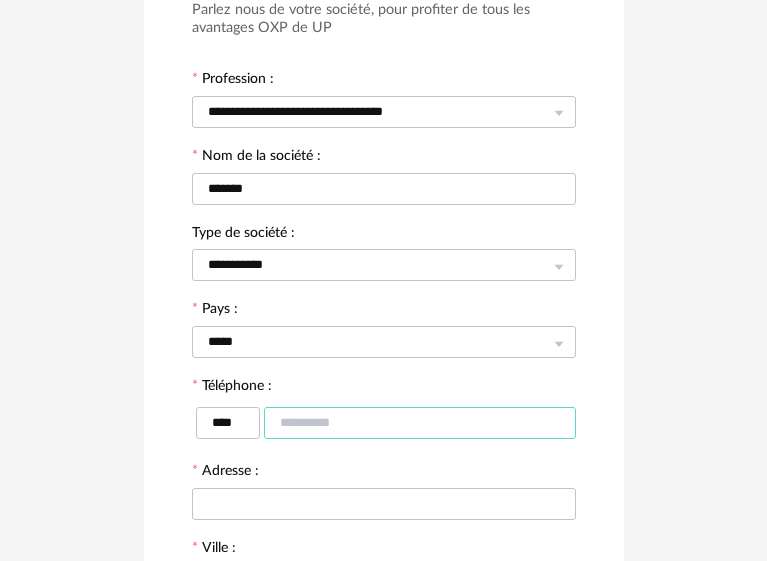 click at bounding box center (420, 423) 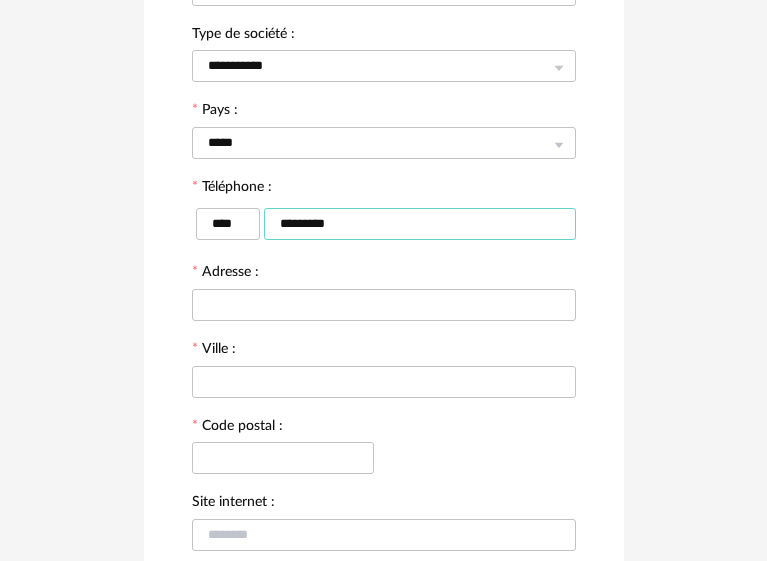 scroll, scrollTop: 400, scrollLeft: 0, axis: vertical 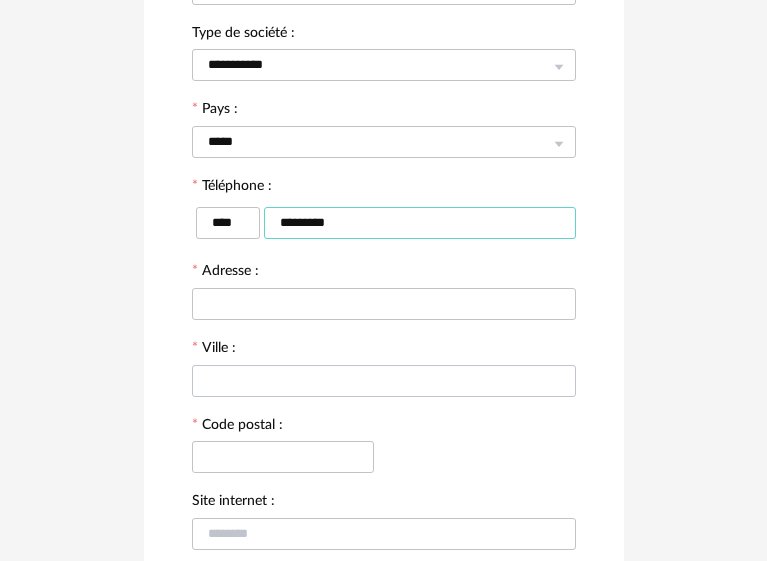 type on "*********" 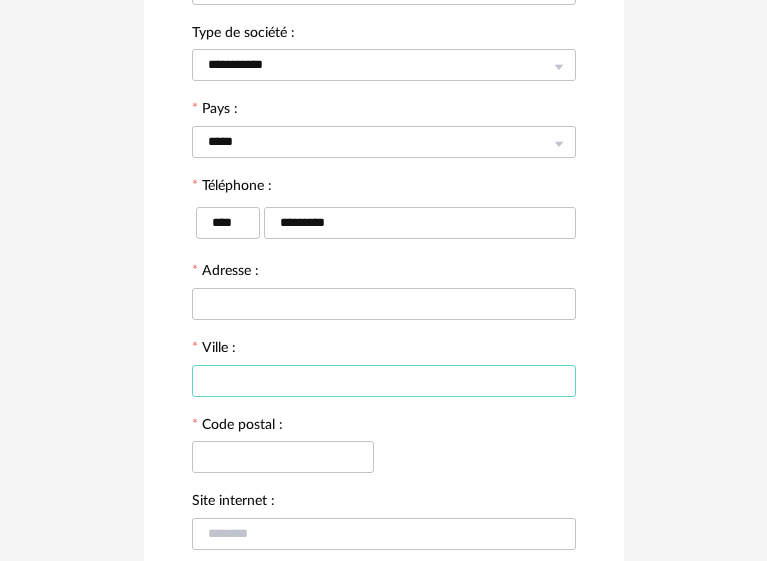 click at bounding box center (384, 381) 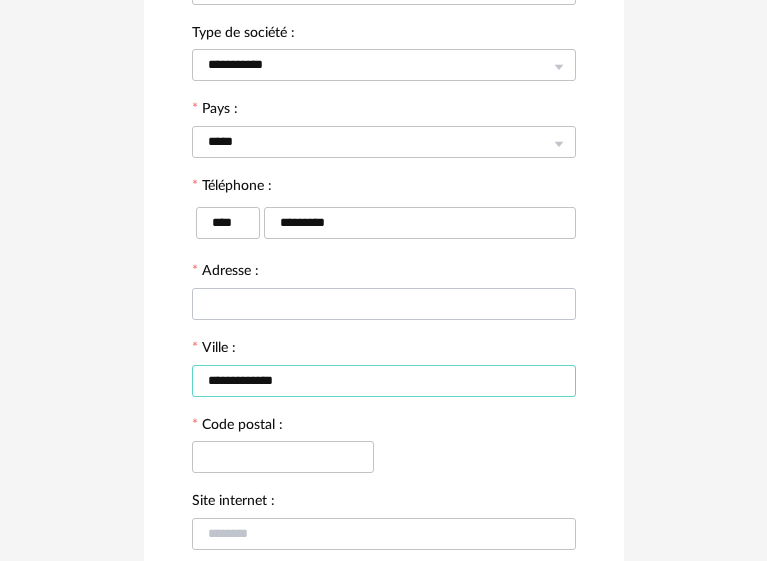 type on "**********" 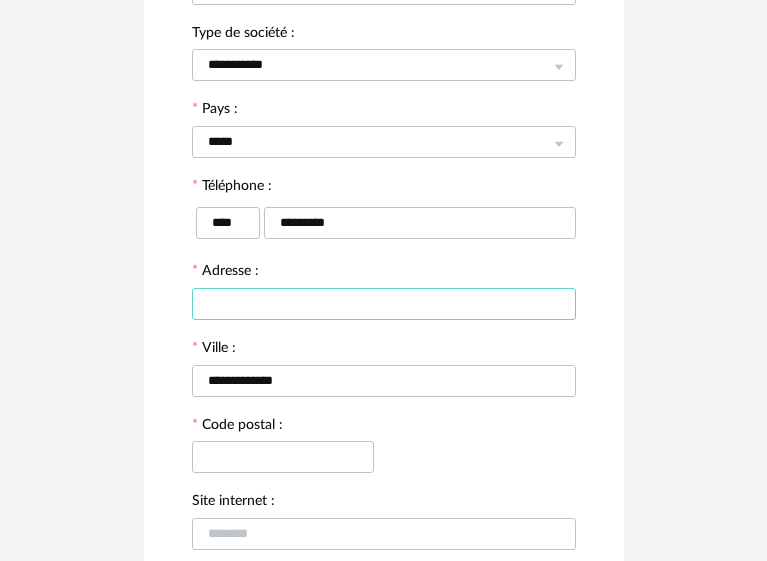 click at bounding box center [384, 304] 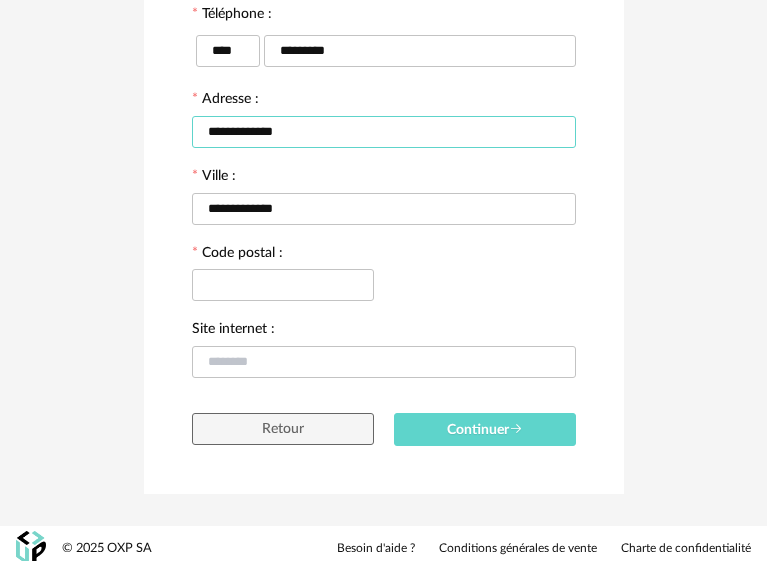 scroll, scrollTop: 573, scrollLeft: 0, axis: vertical 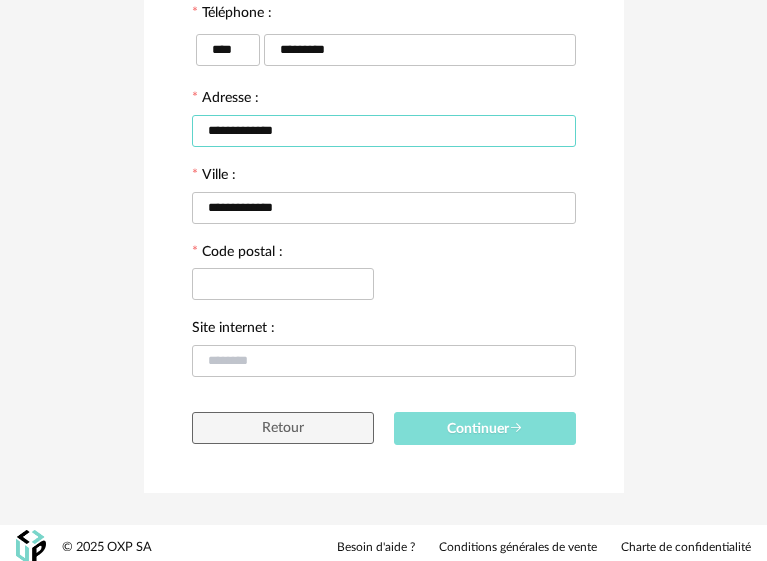 type on "**********" 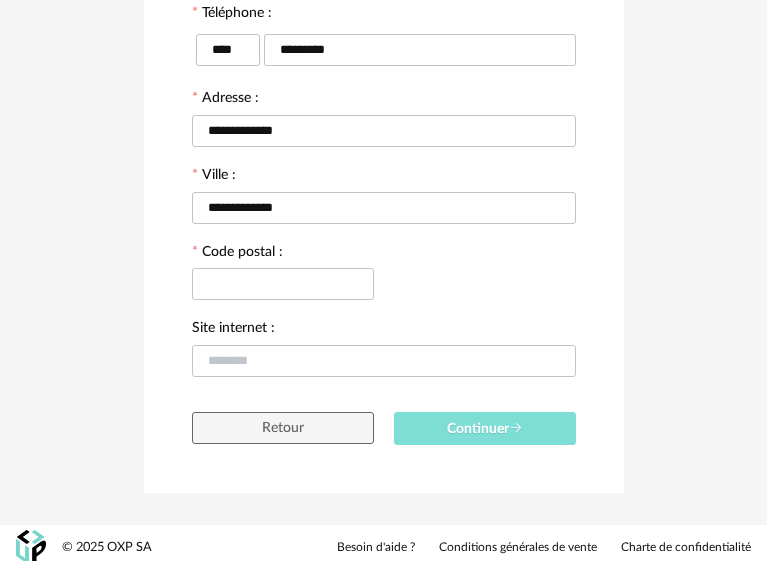 click on "Continuer" at bounding box center [485, 429] 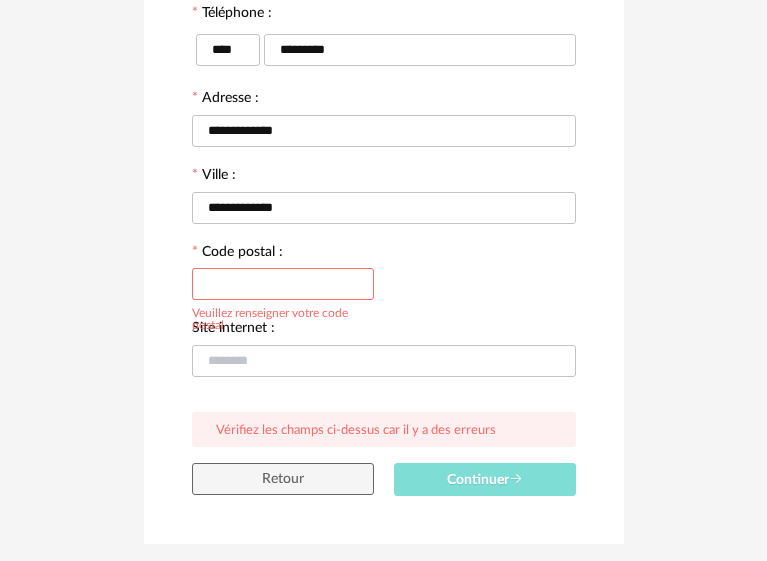 type 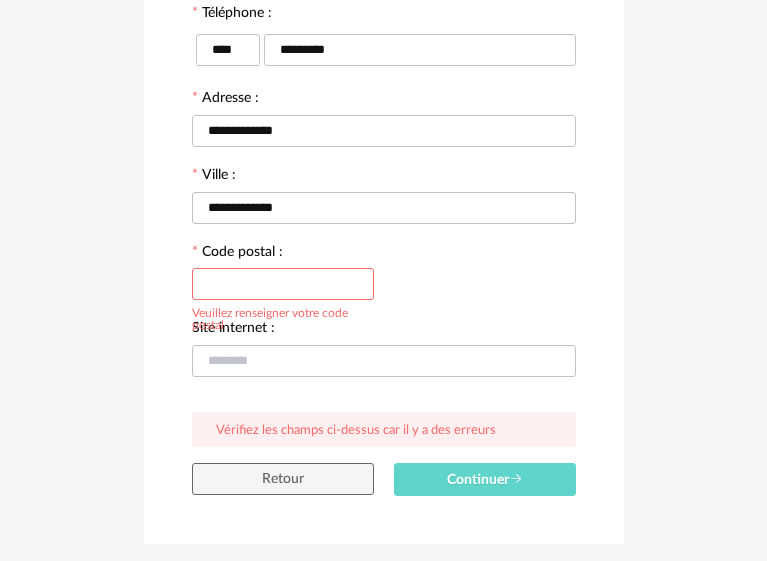 click on "Formulaire de souscription UP for SketchUp.       Parlez nous de votre société, pour profiter de tous les avantages OXP de UP   Profession : [PROFESSION]     Nom de la société : [COMPANY_NAME]   Type de société : [COMPANY_TYPE]   Pays : [COUNTRY]   Téléphone : [PHONE]   [PHONE]   Adresse : [ADDRESS]   Ville : [CITY]   Code postal :
Veuillez renseigner votre code postal
Site internet :   Vérifiez les champs ci-dessus car il y a des erreurs
Retour
Continuer" at bounding box center [383, 27] 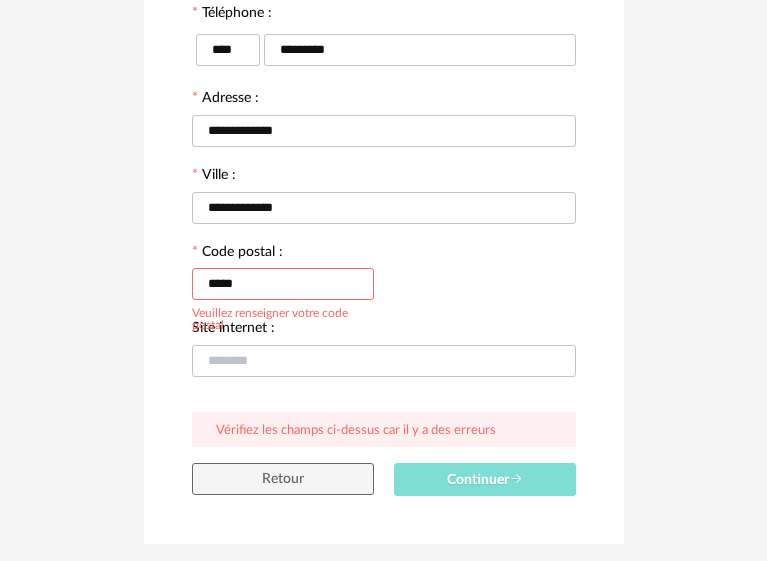 type on "*****" 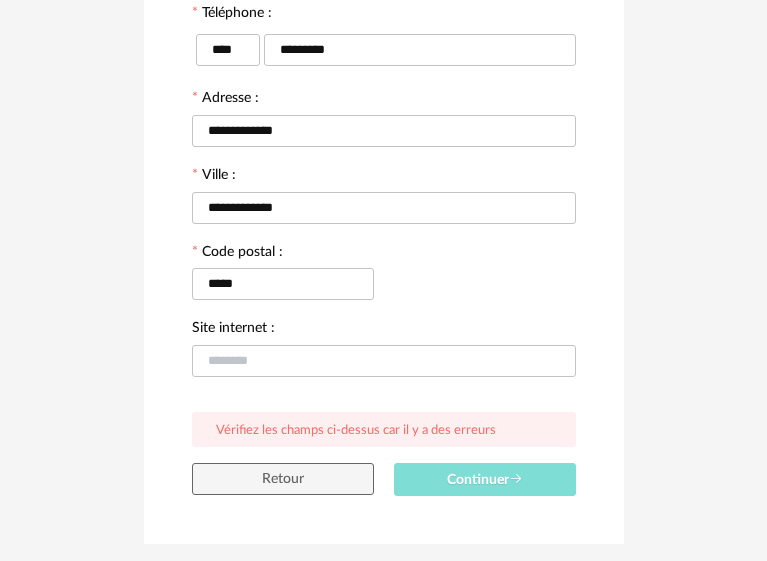 click on "Continuer" at bounding box center [485, 479] 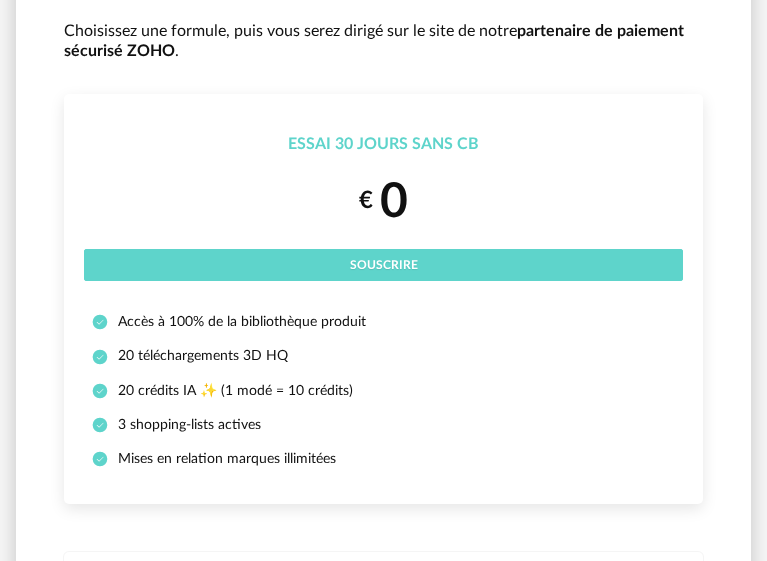 scroll, scrollTop: 200, scrollLeft: 0, axis: vertical 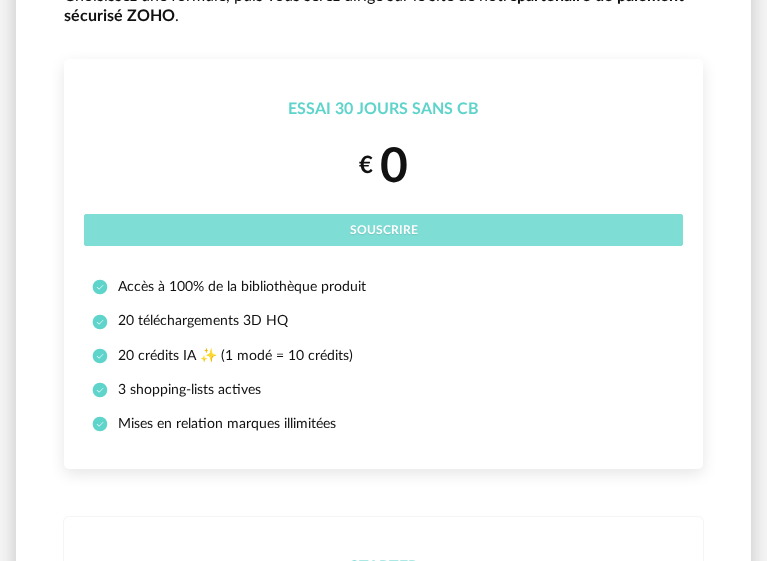 click on "Souscrire" at bounding box center (384, 230) 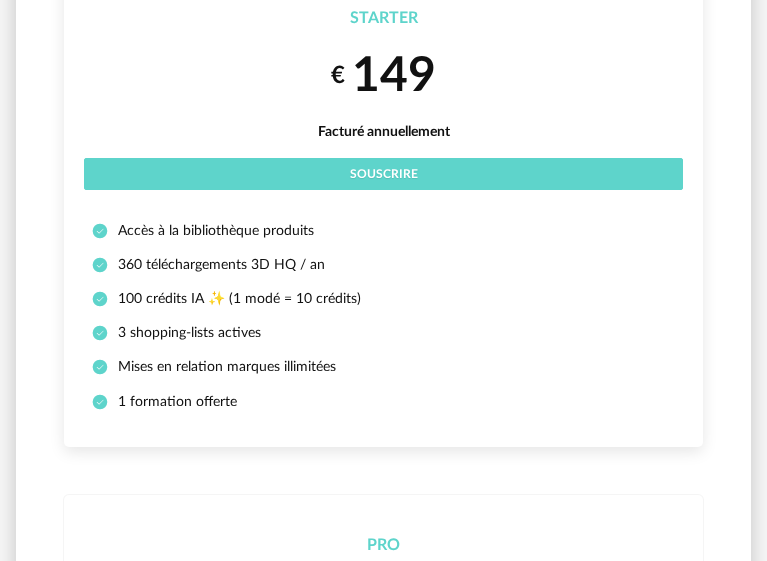 scroll, scrollTop: 800, scrollLeft: 0, axis: vertical 